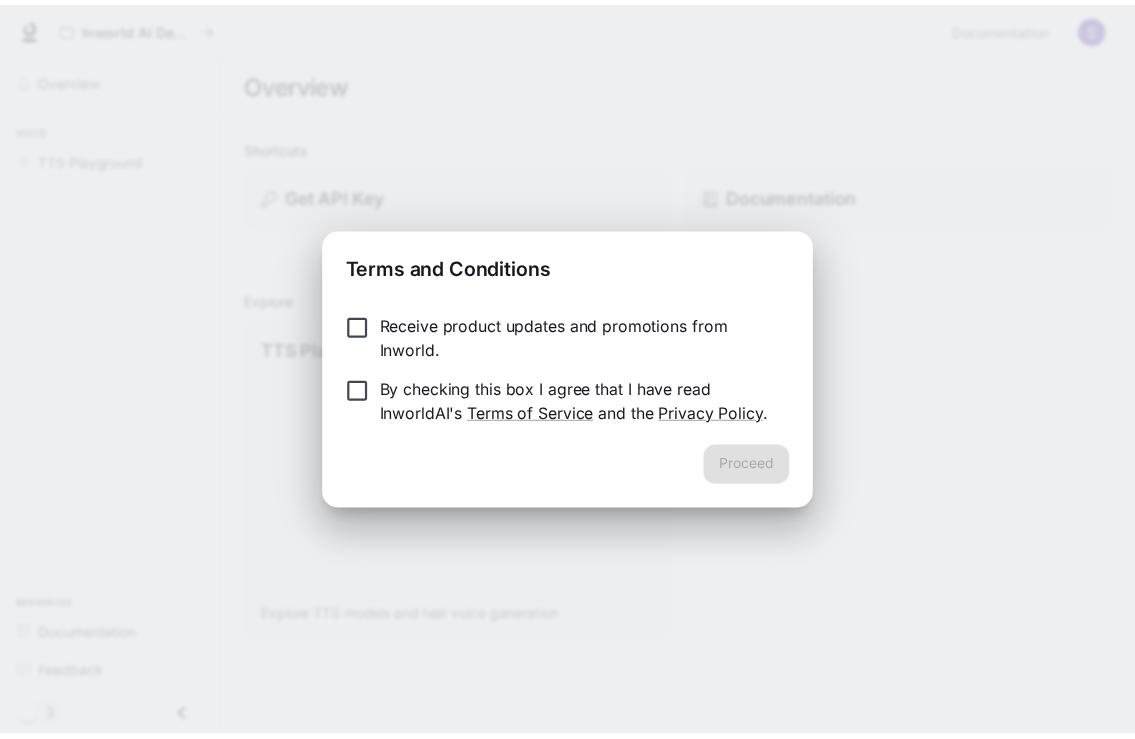 scroll, scrollTop: 0, scrollLeft: 0, axis: both 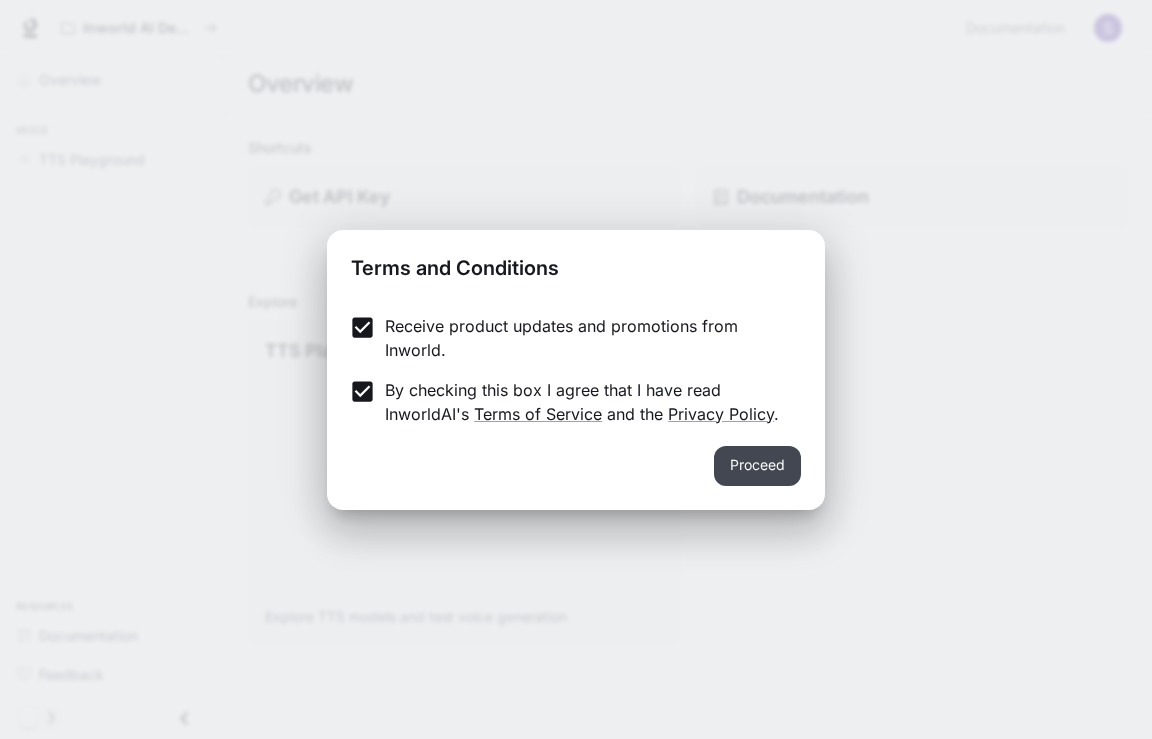 click on "Proceed" at bounding box center (757, 466) 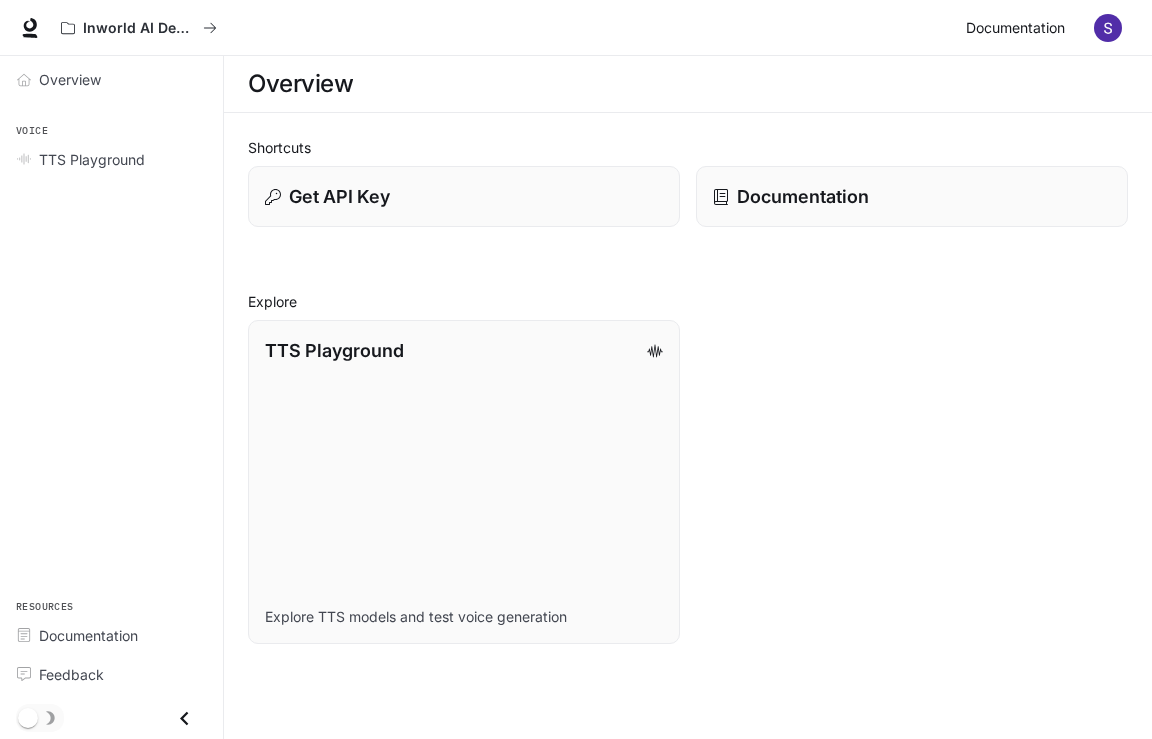 click on "Documentation" at bounding box center (1015, 28) 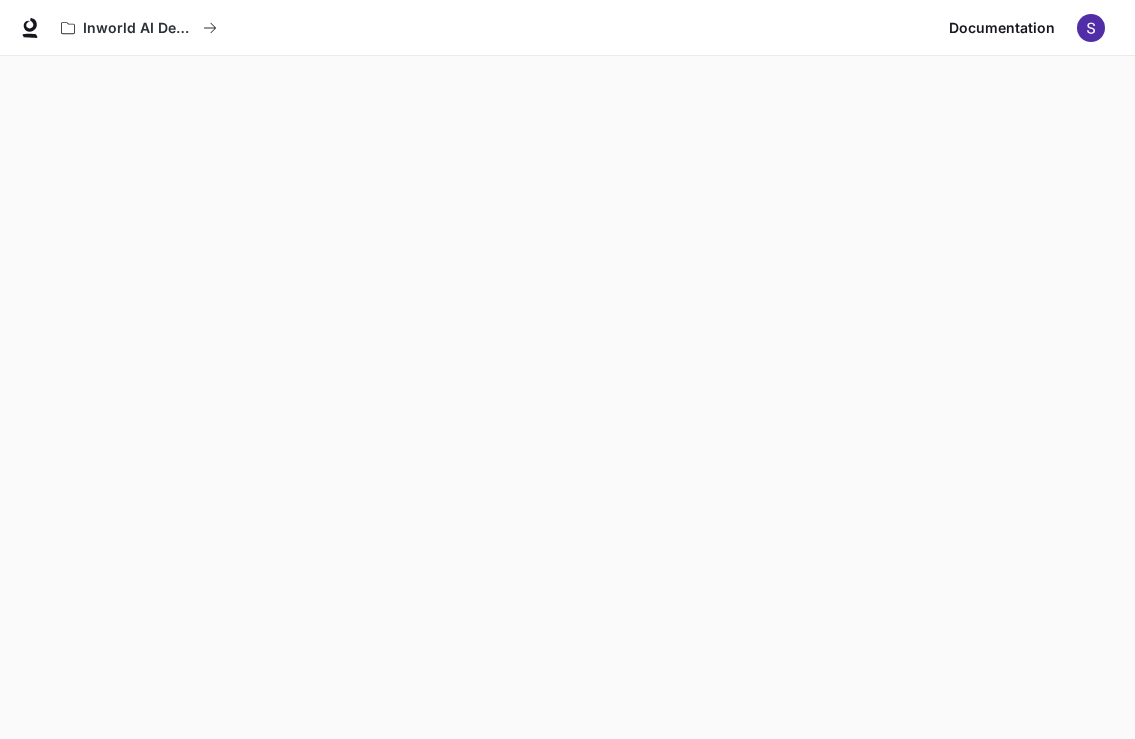 scroll, scrollTop: 56, scrollLeft: 0, axis: vertical 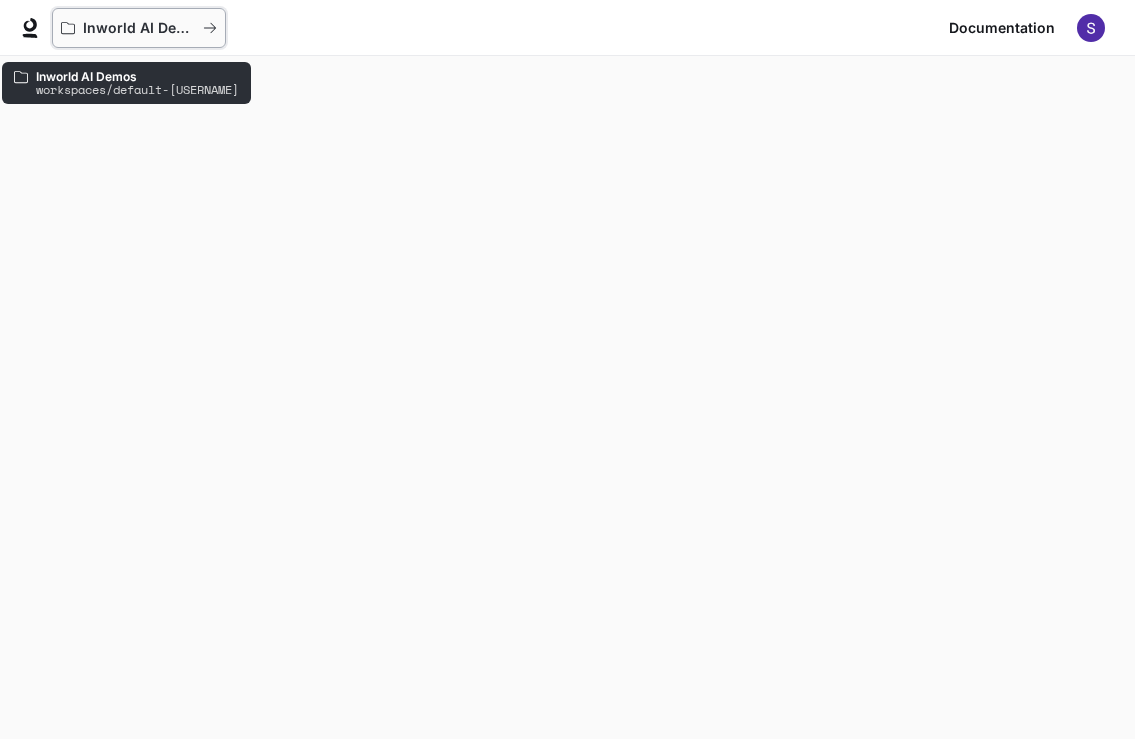 click on "Inworld AI Demos" at bounding box center (139, 28) 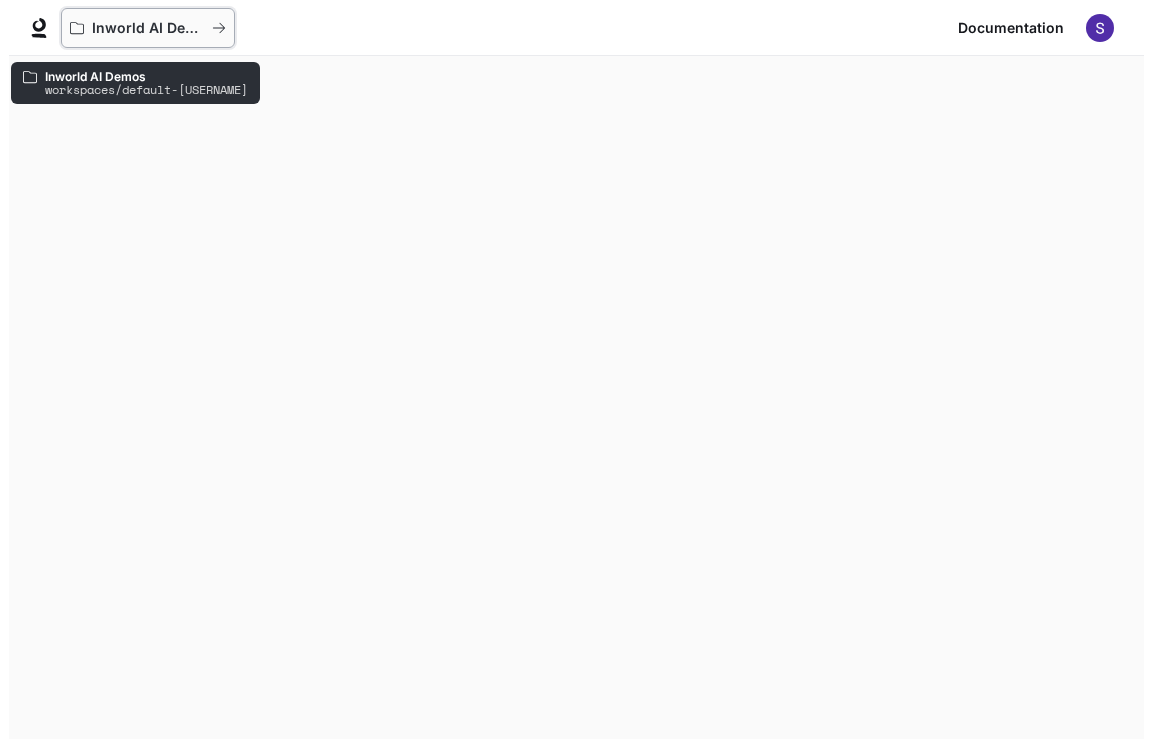 scroll, scrollTop: 0, scrollLeft: 0, axis: both 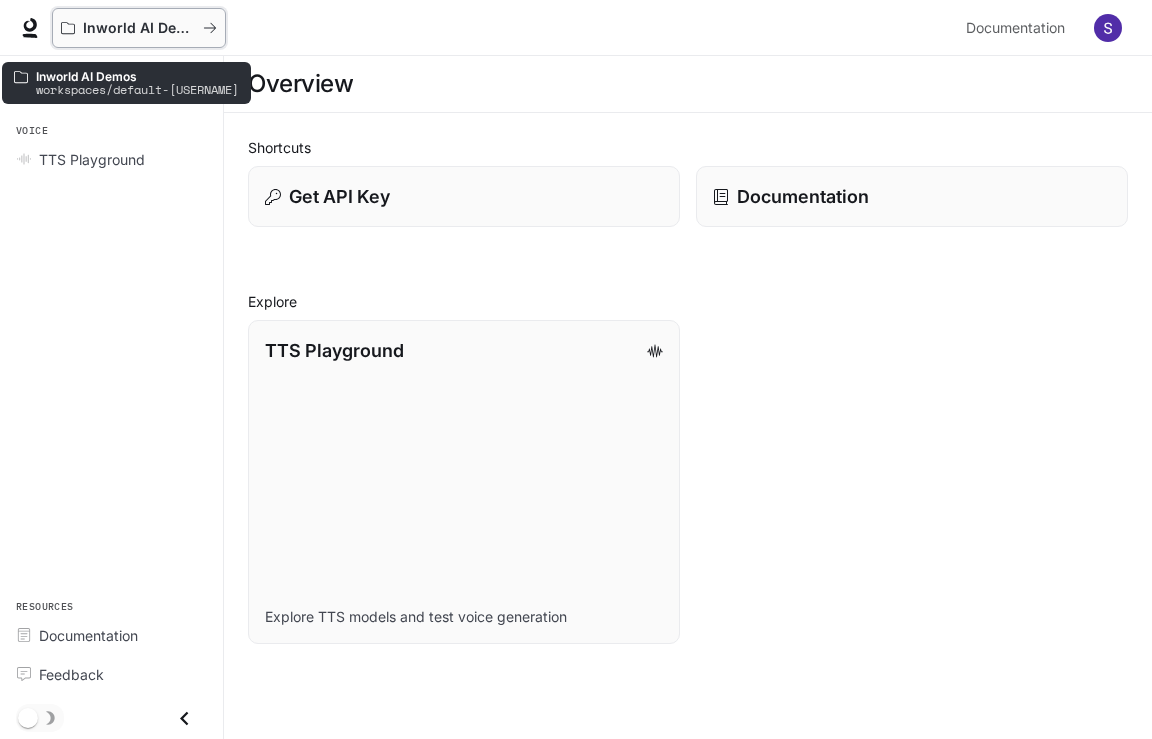 click on "Inworld AI Demos" at bounding box center (132, 28) 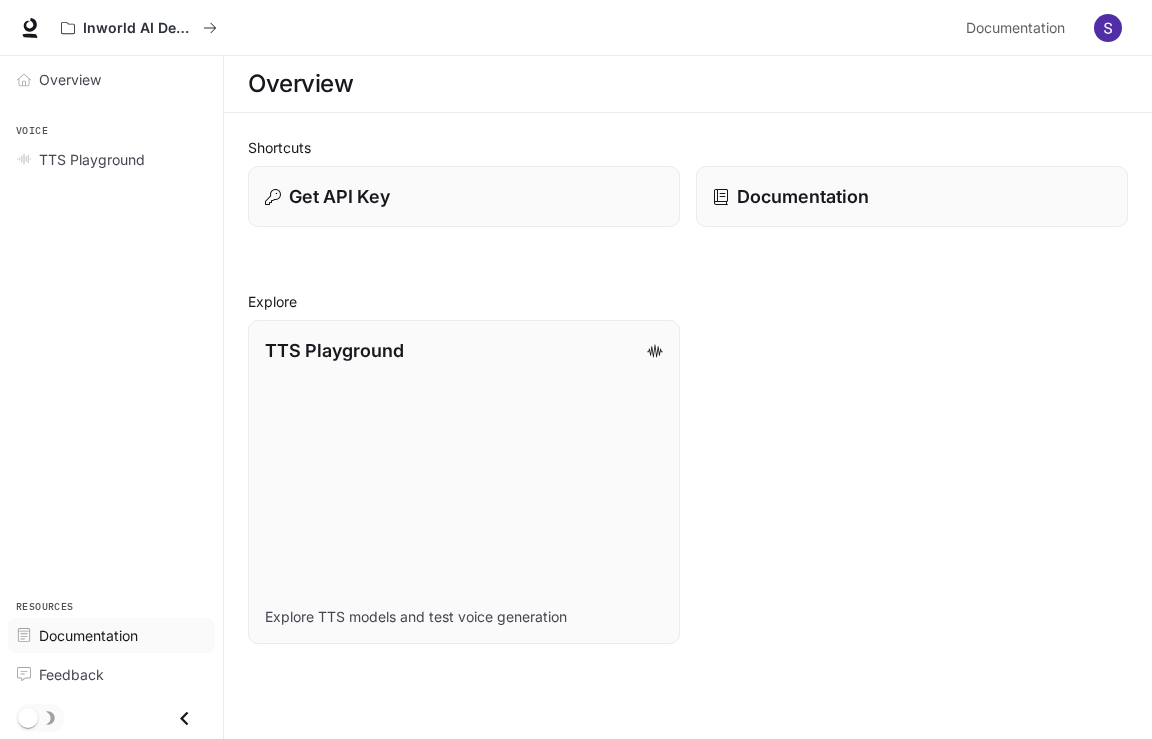 click 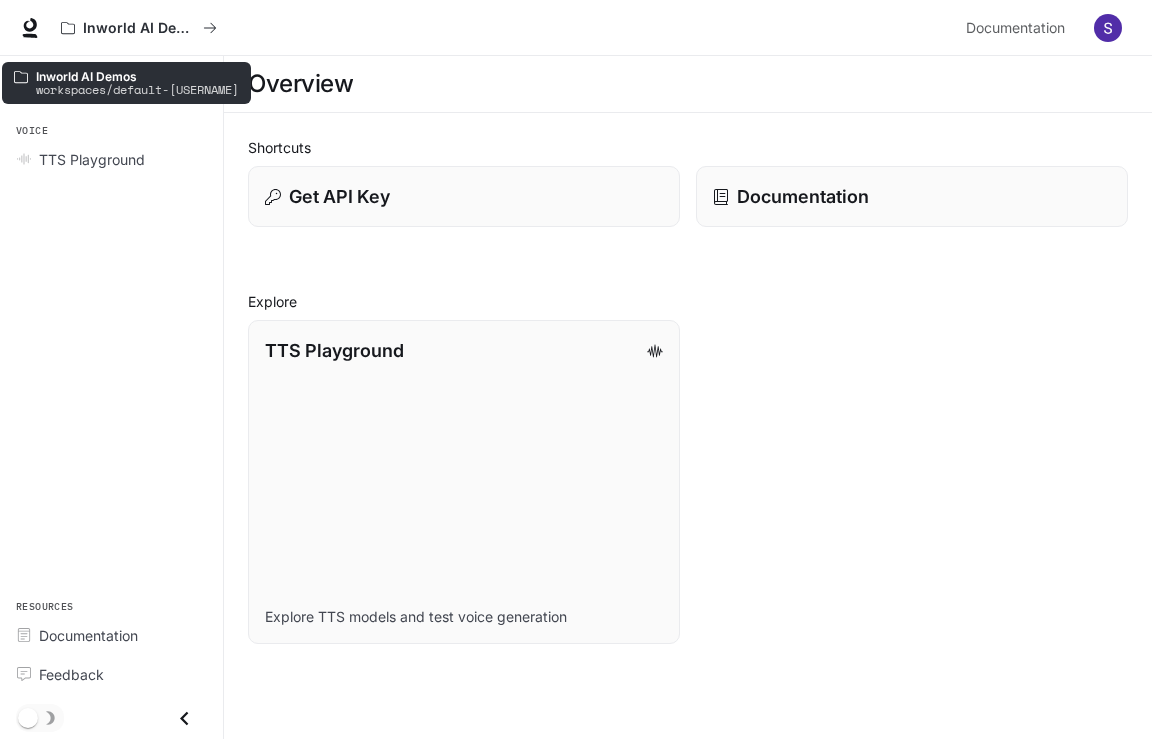 click on "workspaces/default-snfmollywm2lynke8eql2a" at bounding box center [137, 89] 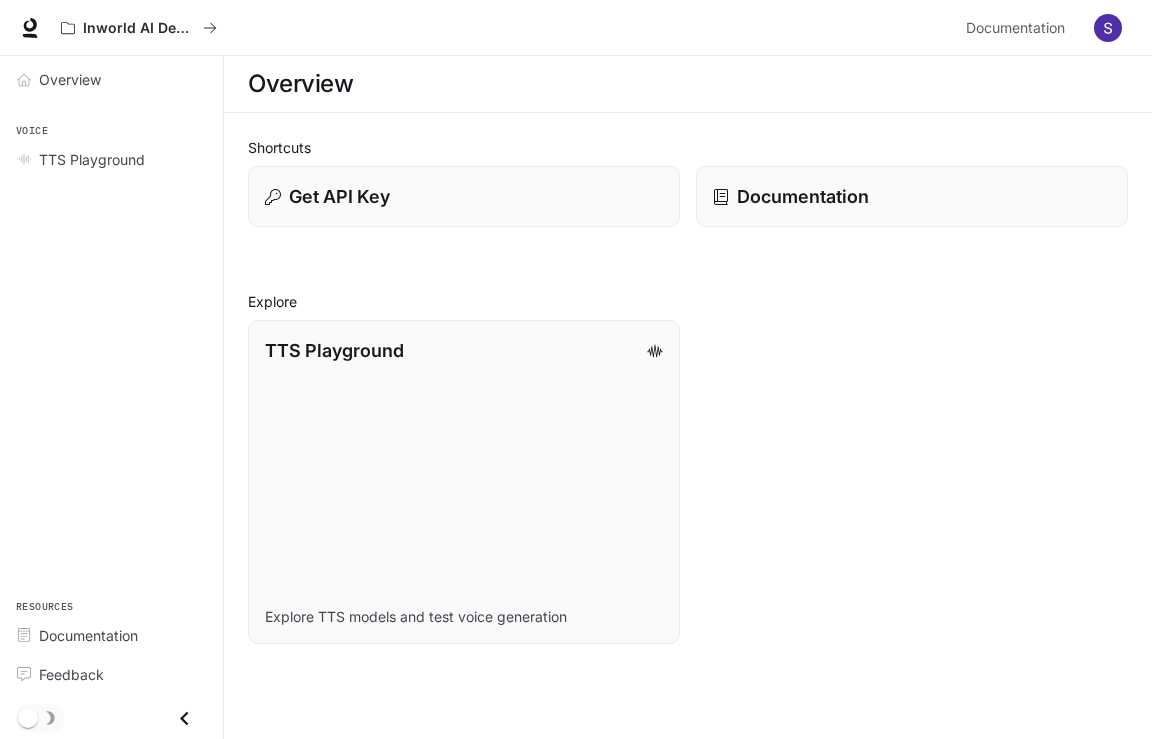 click at bounding box center [1108, 28] 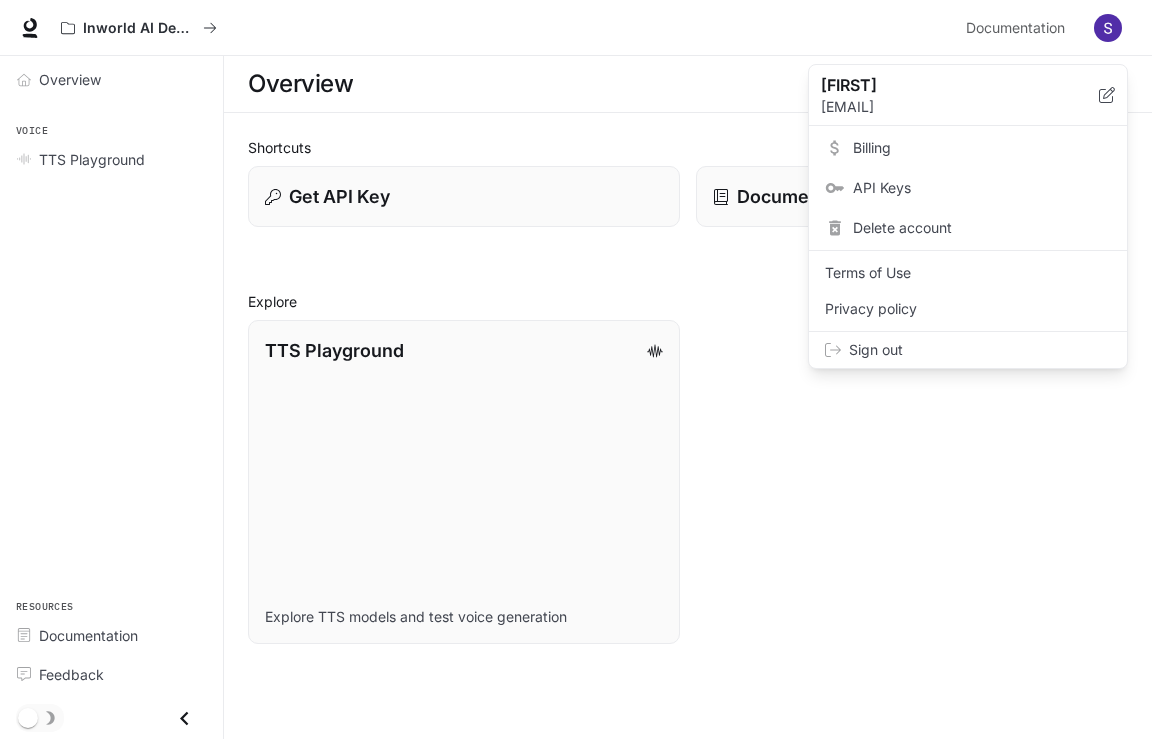 click at bounding box center (576, 369) 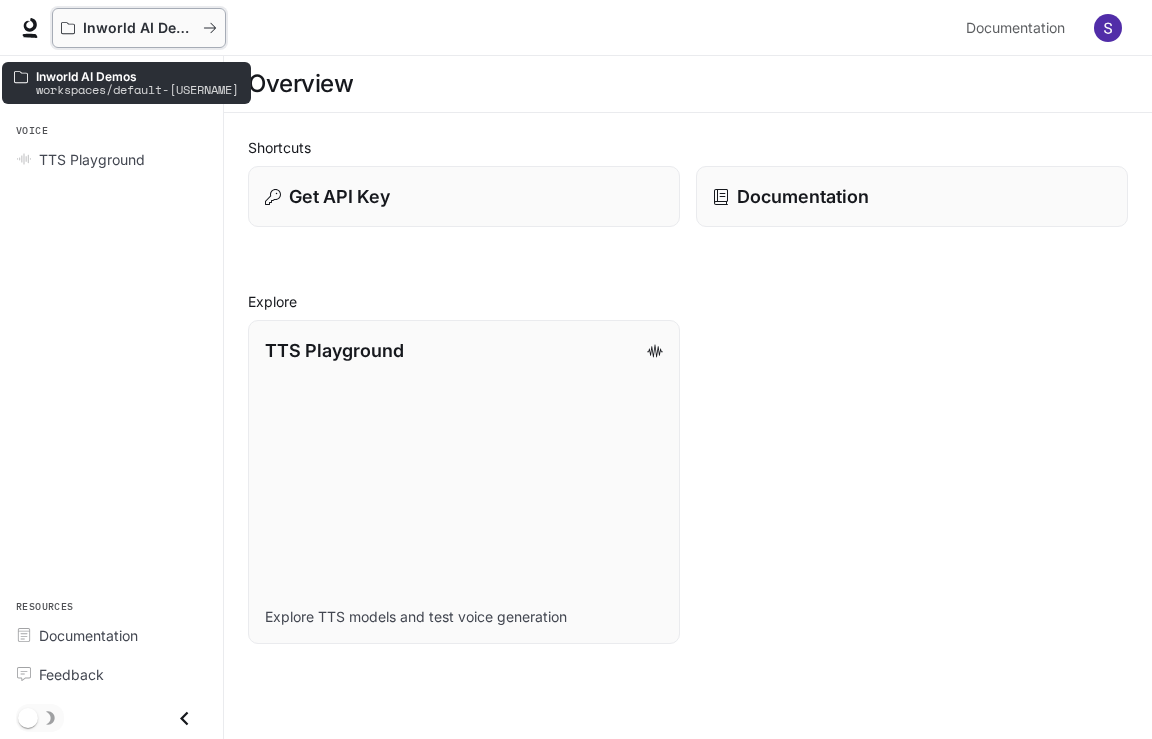 click on "Inworld AI Demos" at bounding box center [139, 28] 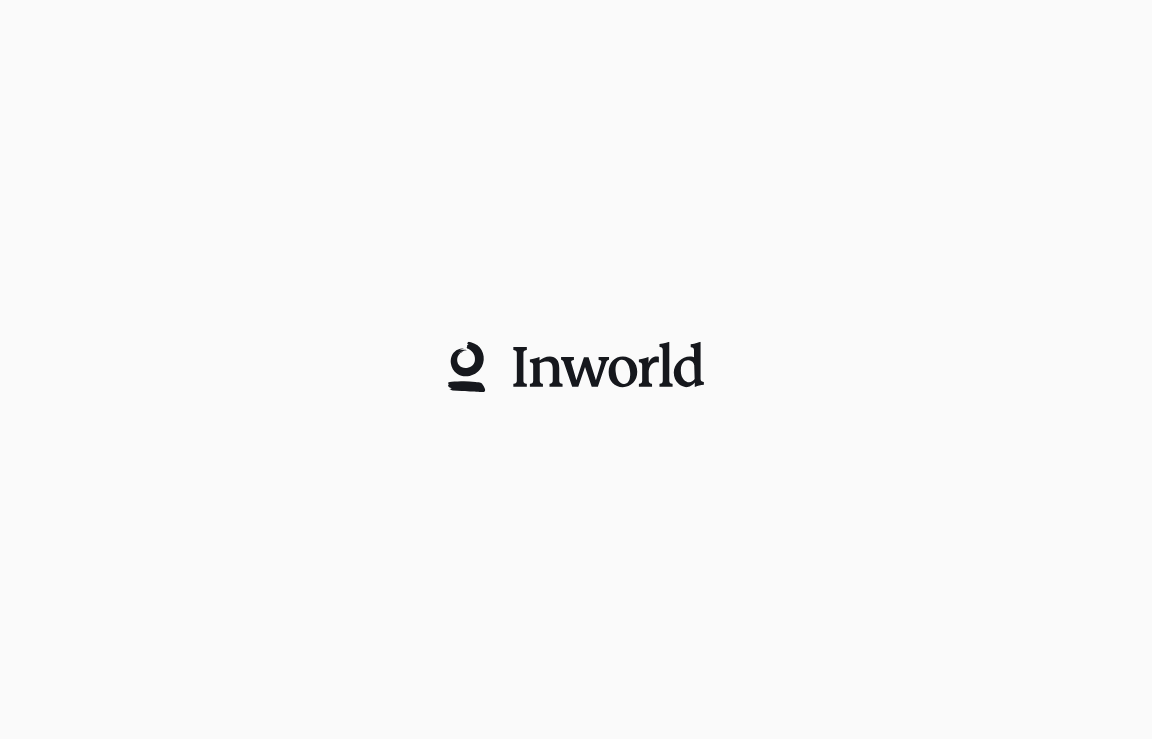 click at bounding box center (576, 369) 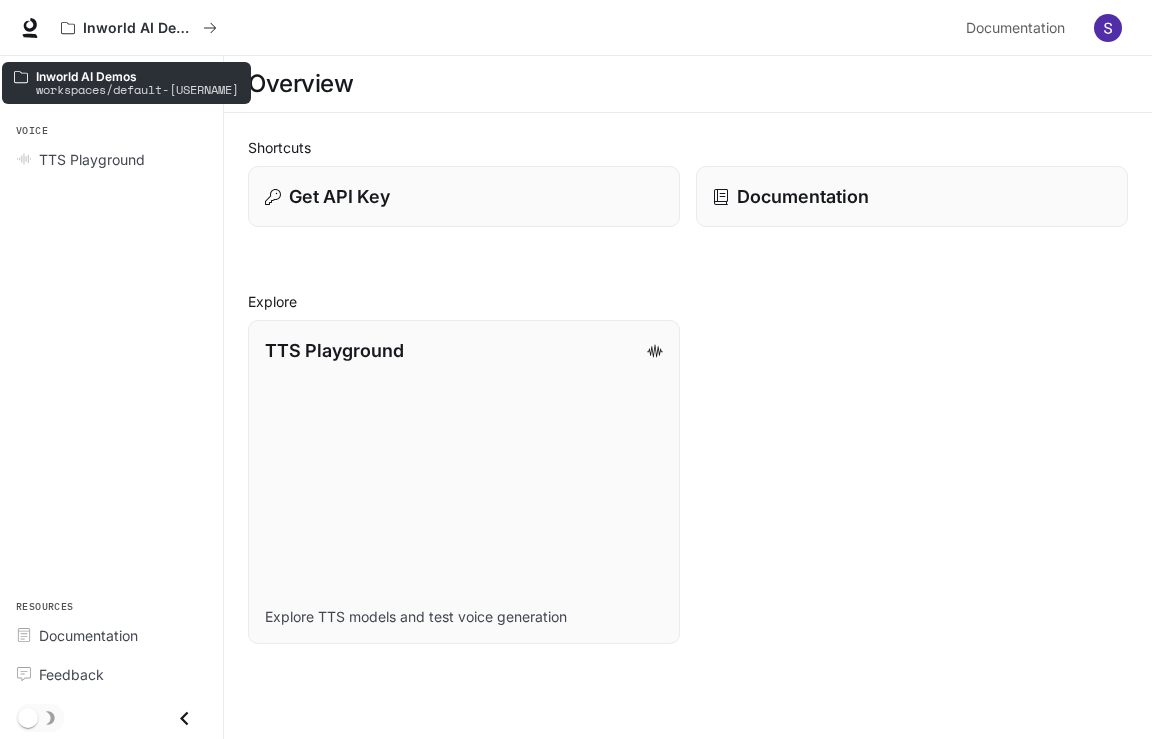 click on "workspaces/default-snfmollywm2lynke8eql2a" at bounding box center (137, 89) 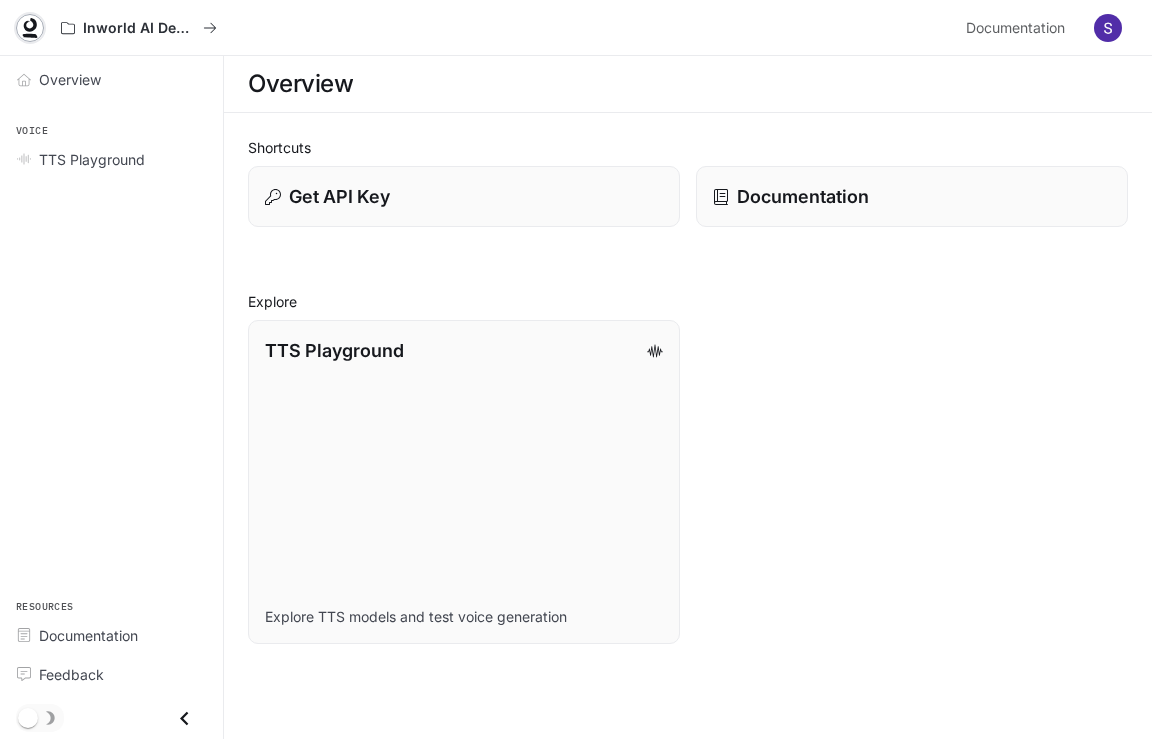 click 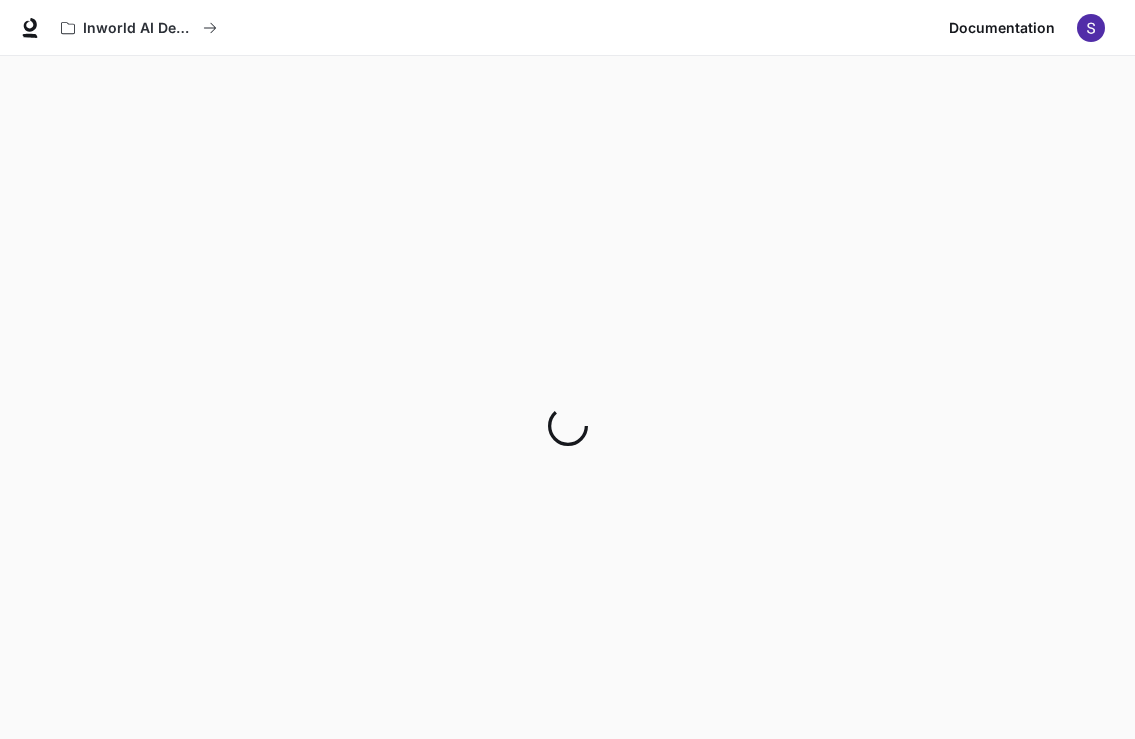 scroll, scrollTop: 0, scrollLeft: 0, axis: both 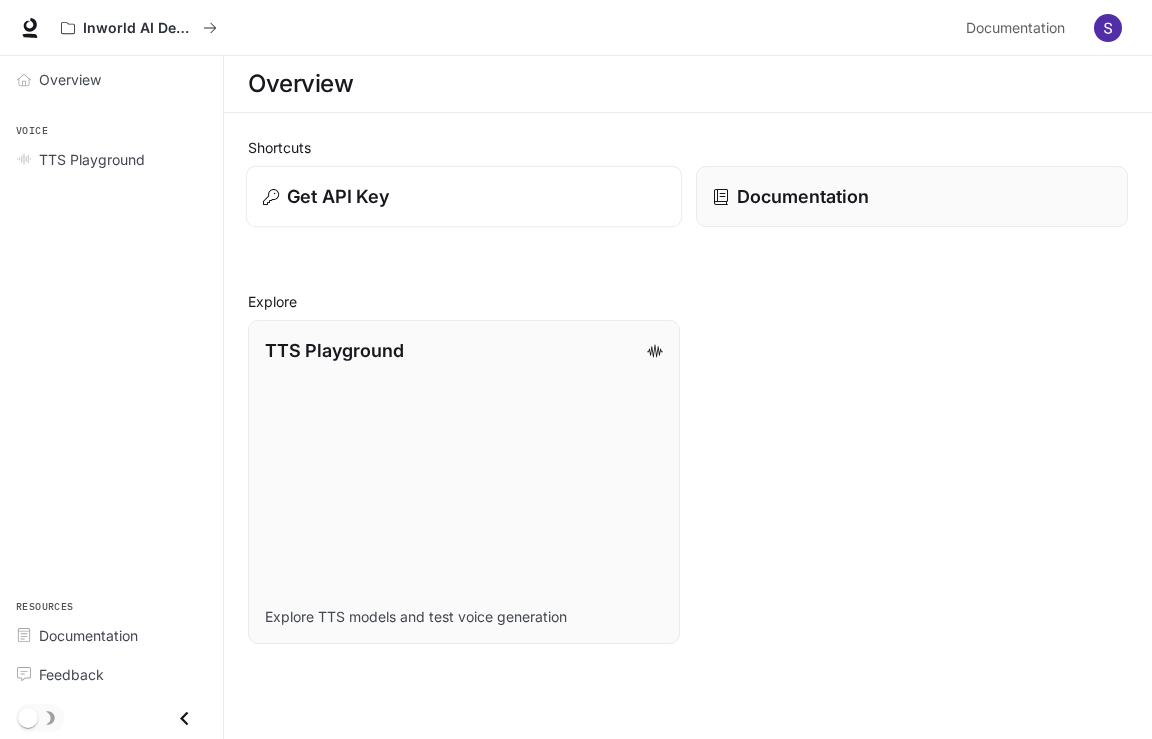 click on "Get API Key" at bounding box center [338, 196] 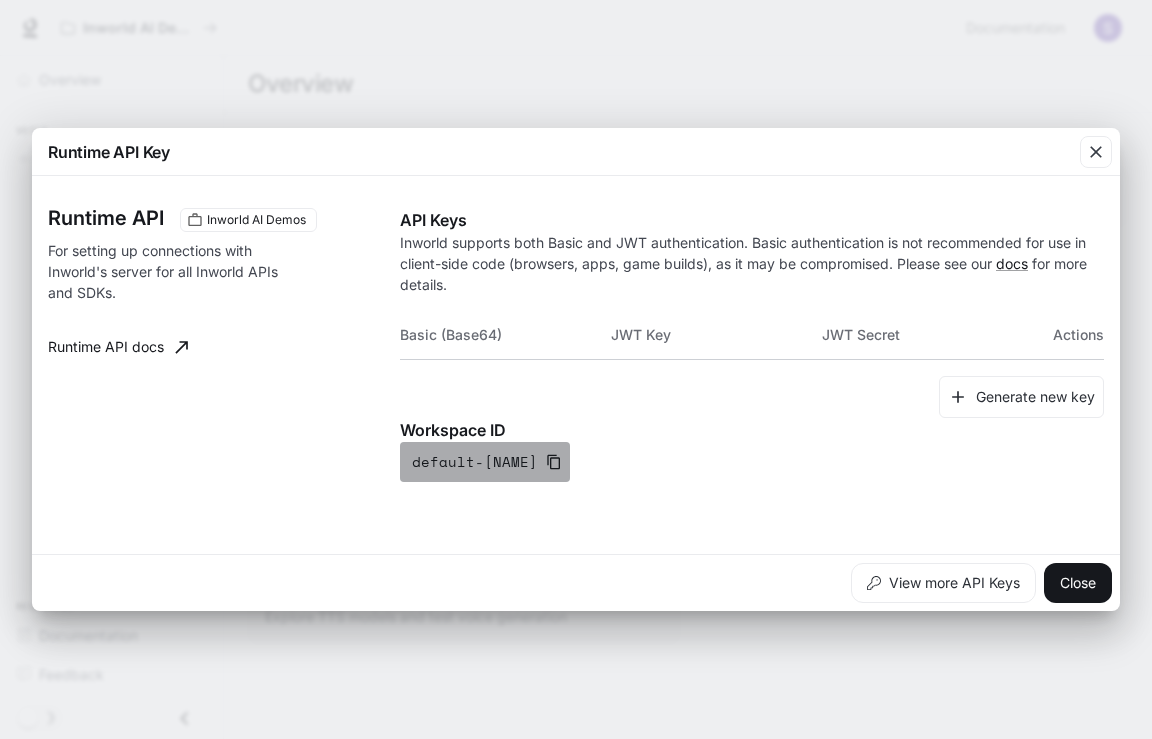 click 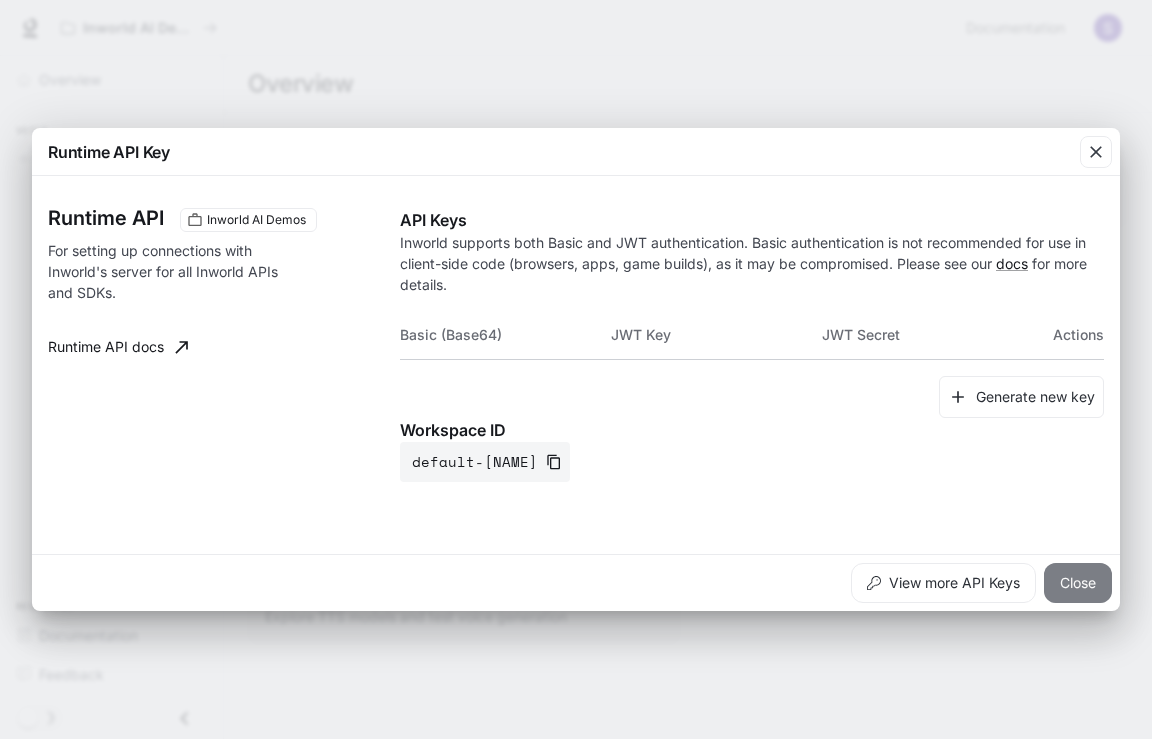 click on "Close" at bounding box center [1078, 583] 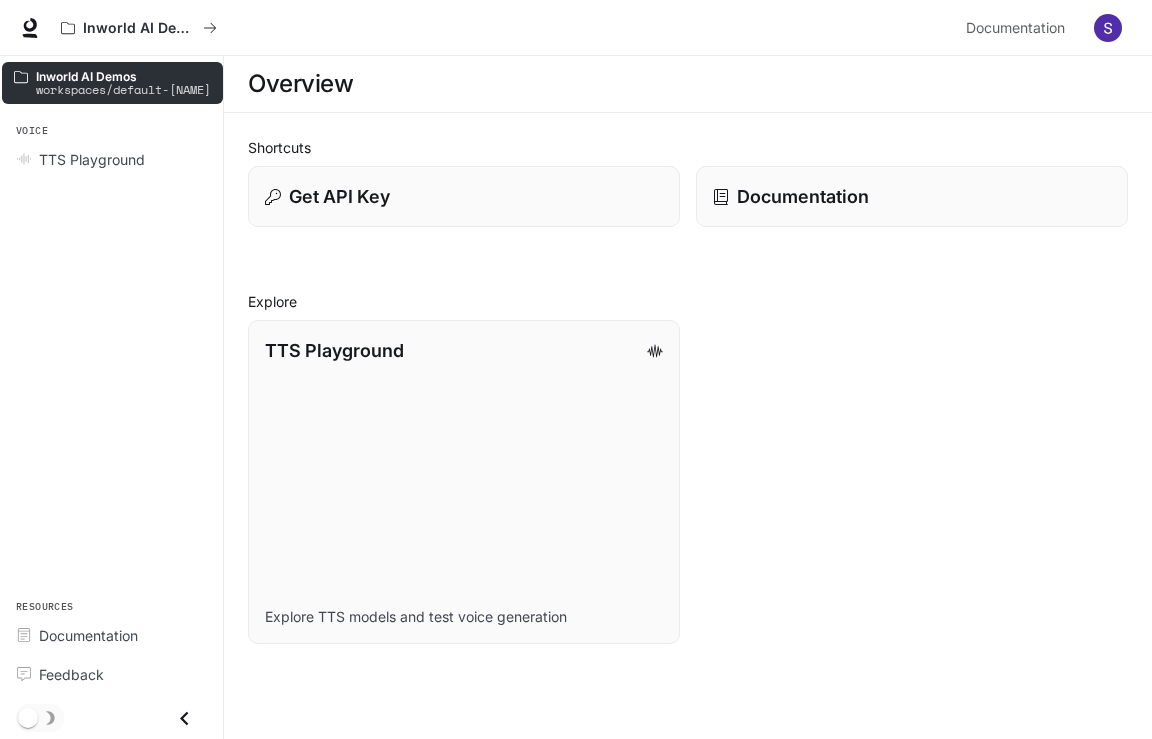 click on "Skip to main content Inworld AI Demos Documentation Documentation Portal Overview Voice TTS Playground Resources Documentation Feedback Overview Shortcuts Get API Key Documentation Explore TTS Playground Explore TTS models and test voice generation Inworld AI Demos workspaces/default-snfmollywm2lynke8eql2a" at bounding box center [576, 369] 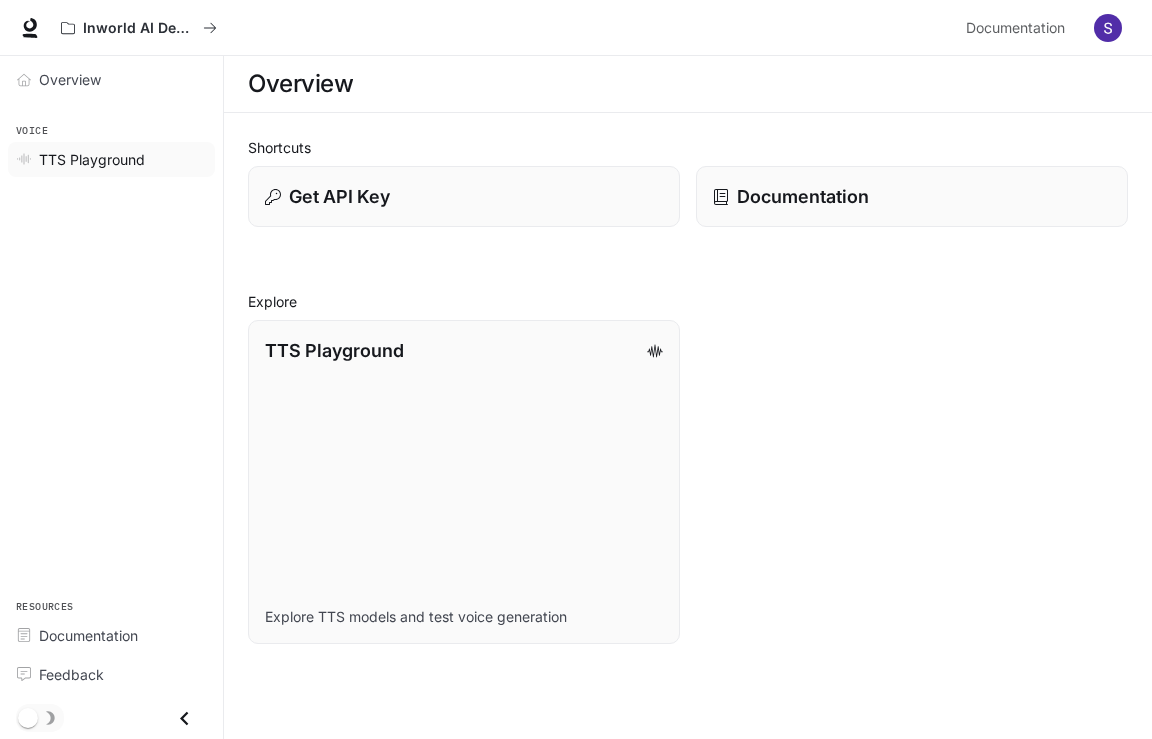 click on "TTS Playground" at bounding box center (92, 159) 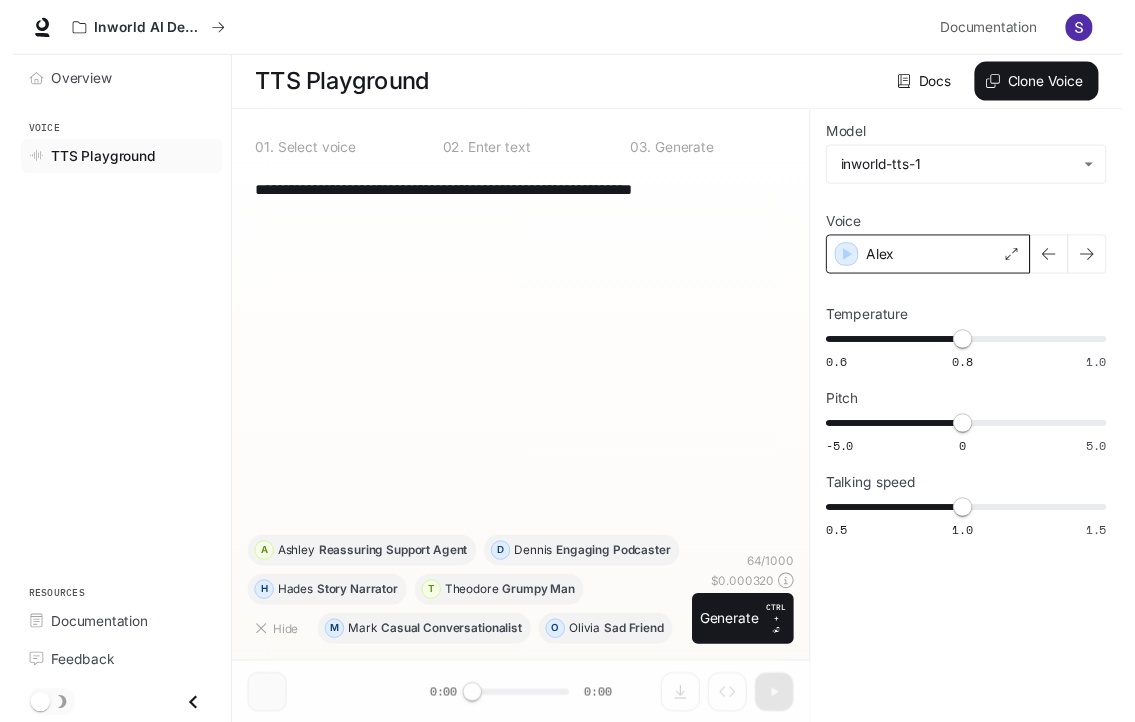 scroll, scrollTop: 0, scrollLeft: 0, axis: both 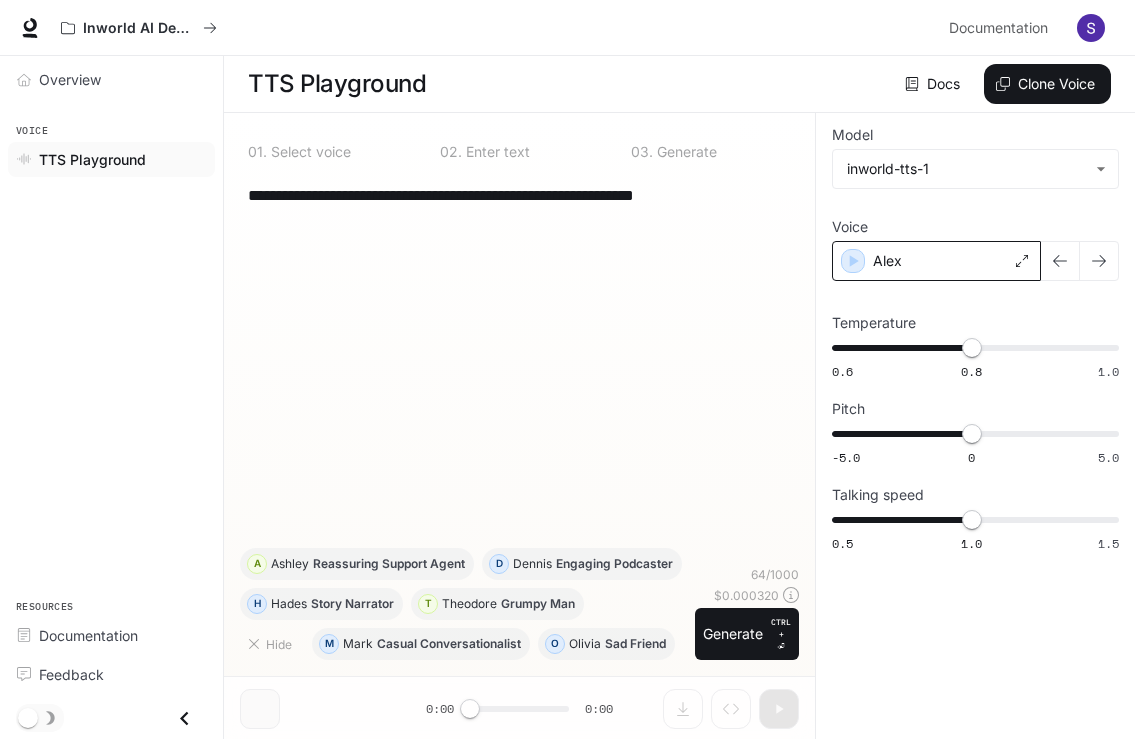 click on "Alex" at bounding box center [936, 261] 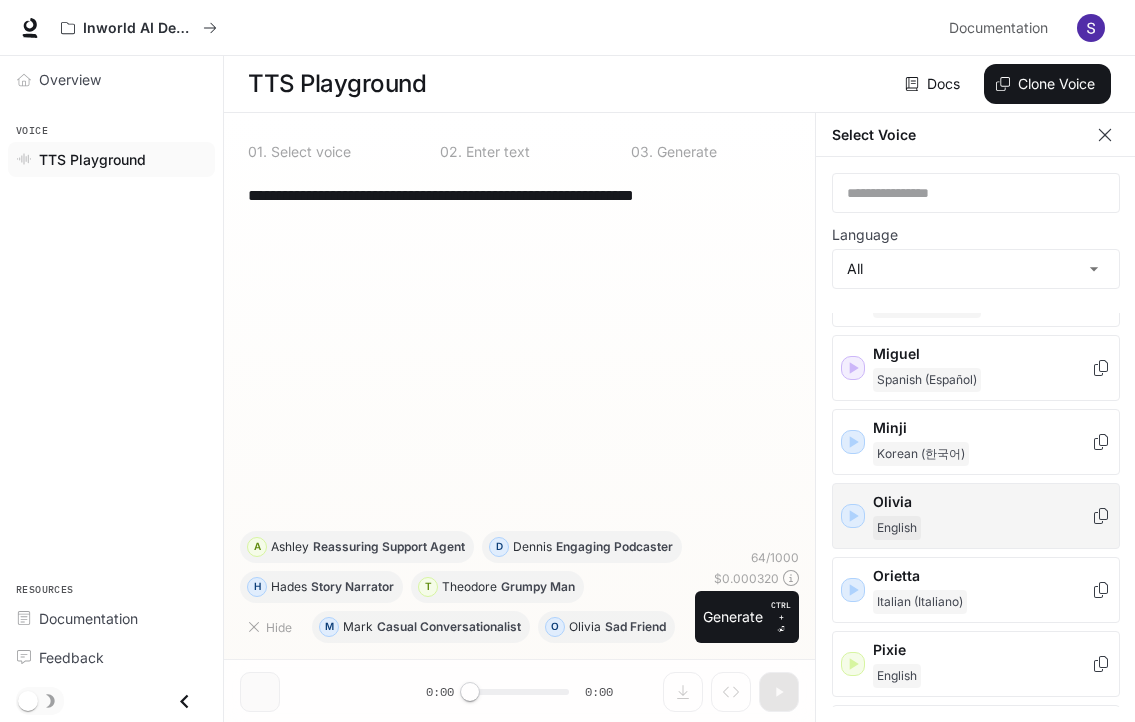 scroll, scrollTop: 2880, scrollLeft: 0, axis: vertical 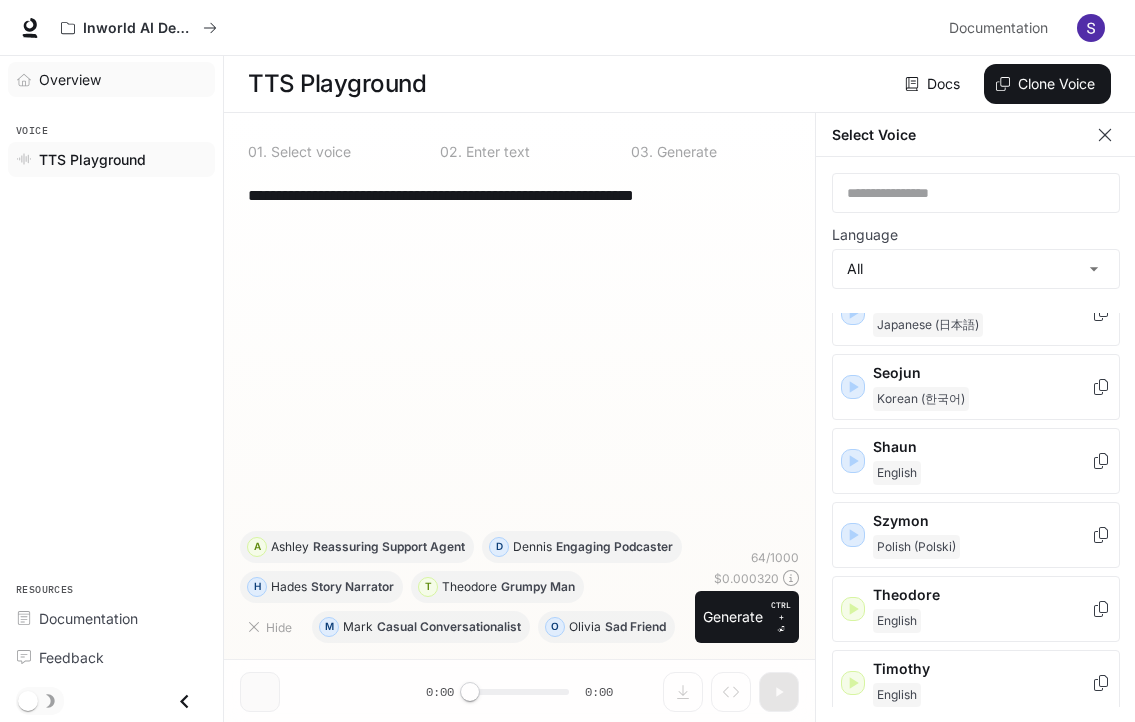 click on "Overview" at bounding box center (70, 79) 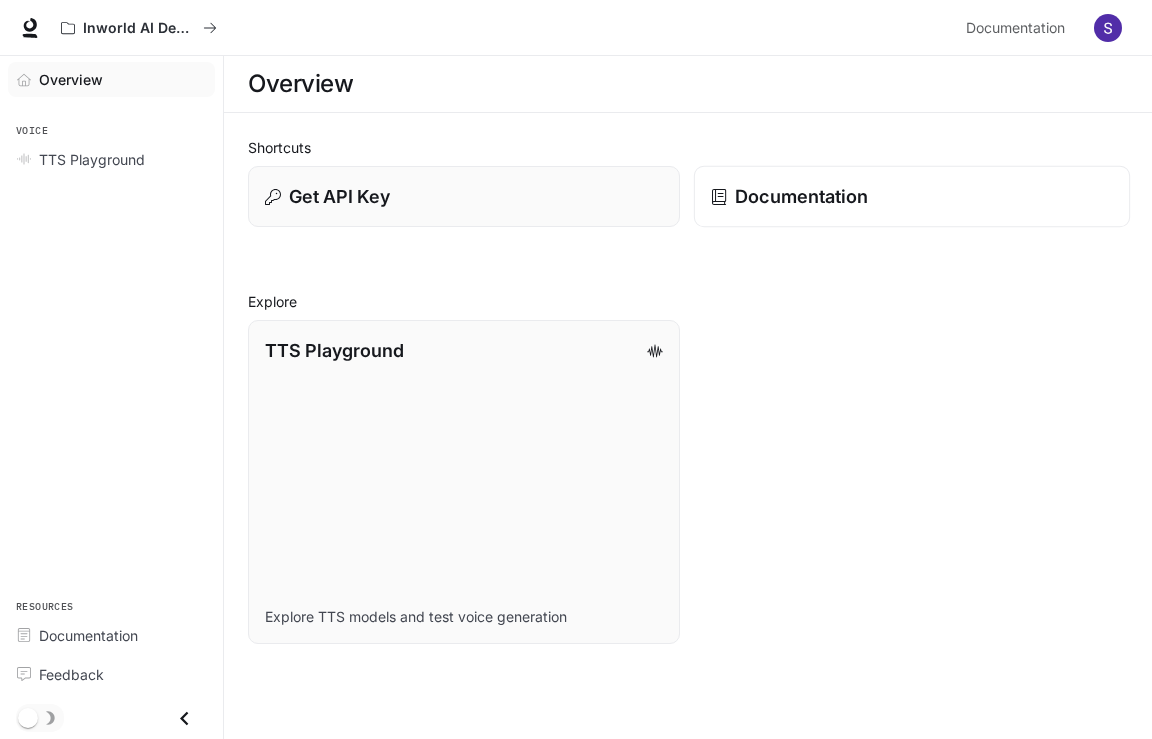 click on "Documentation" at bounding box center [801, 196] 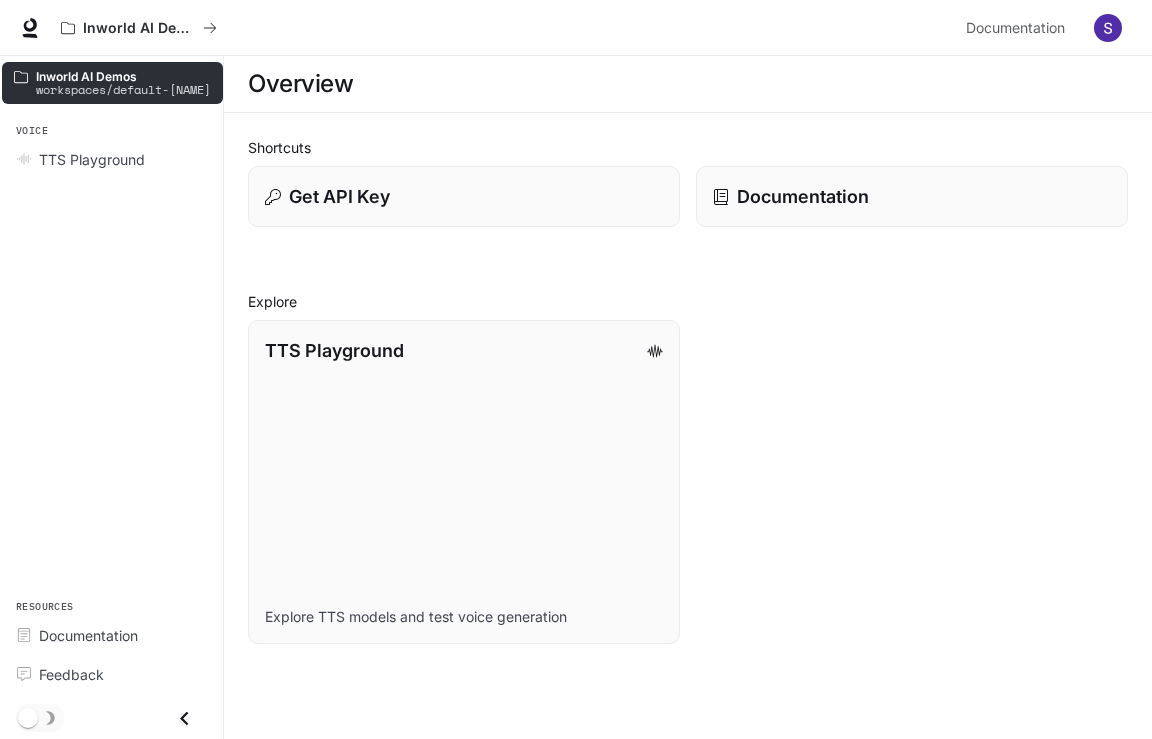 click on "workspaces/default-snfmollywm2lynke8eql2a" at bounding box center [123, 89] 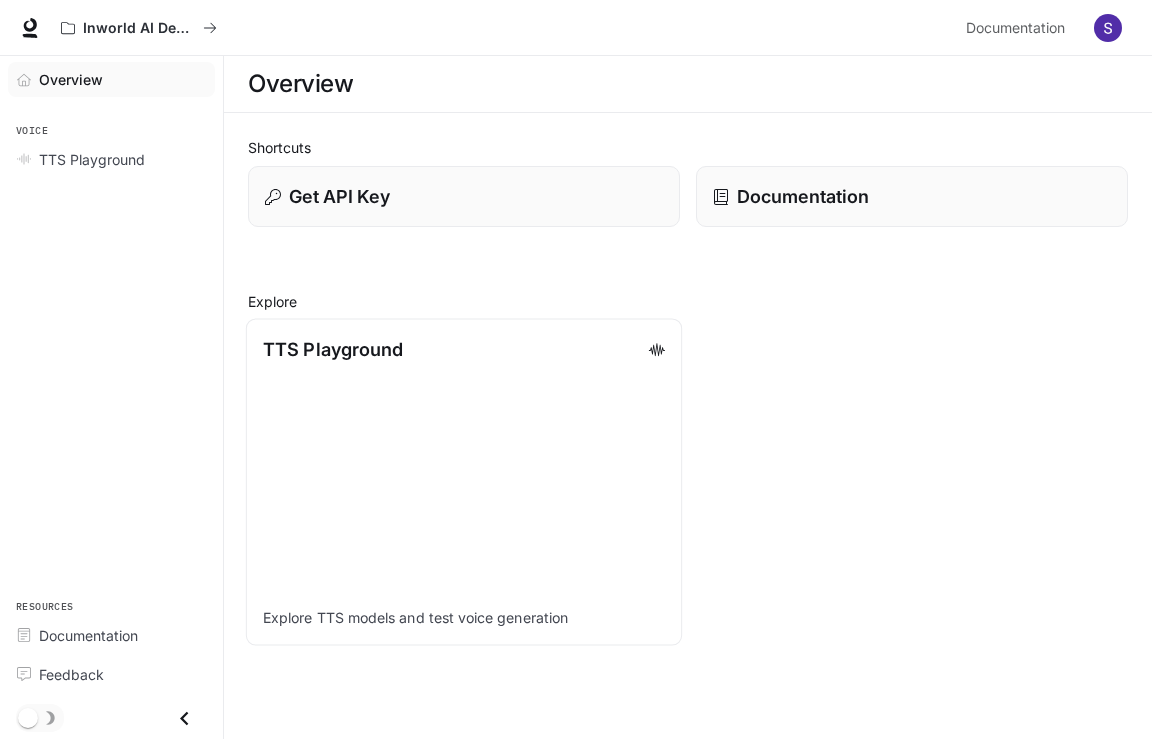 click on "TTS Playground" at bounding box center (333, 349) 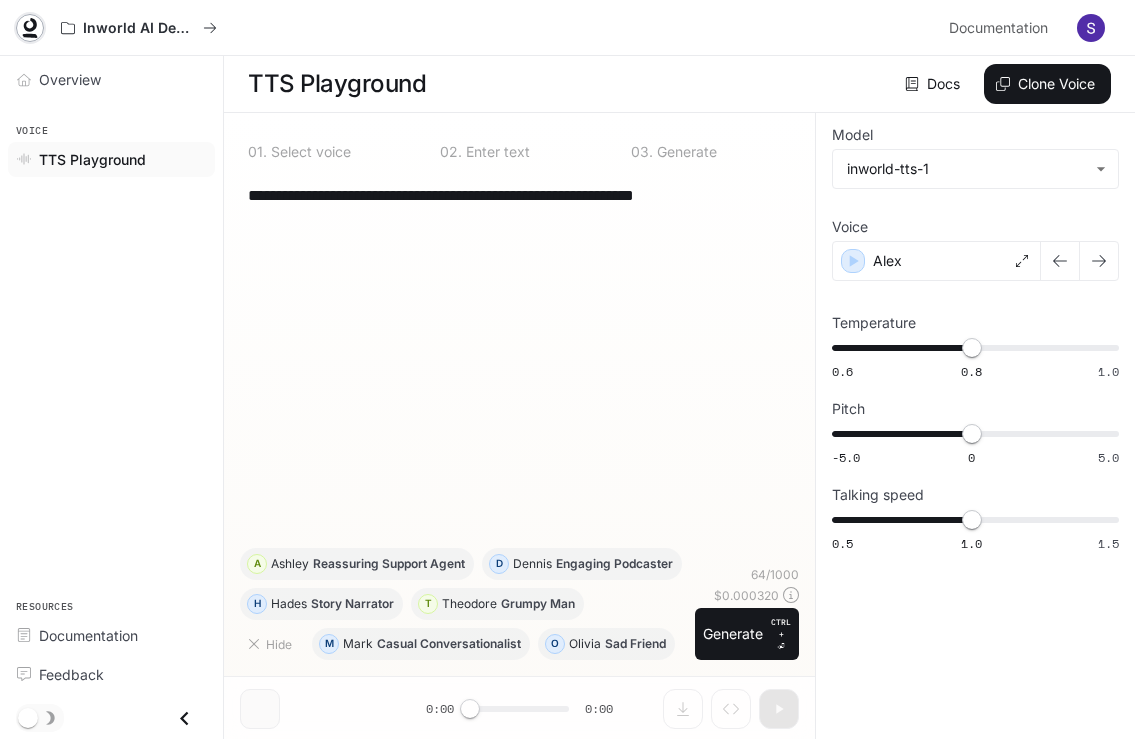 click 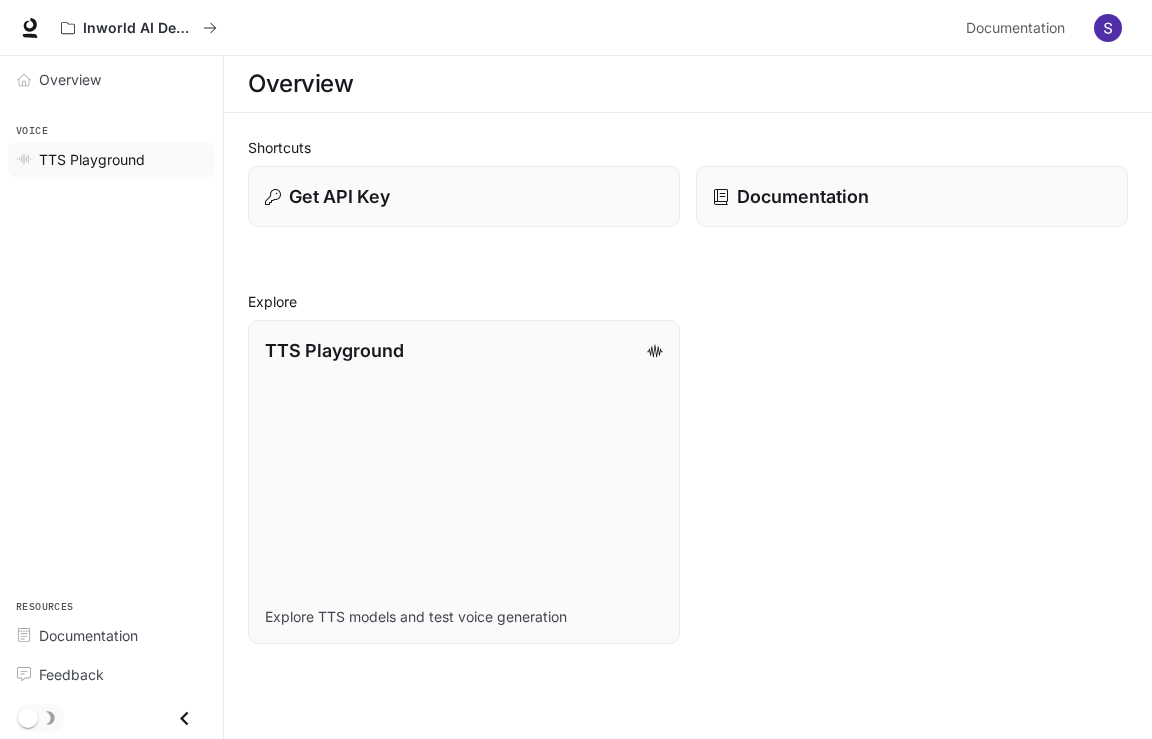 scroll, scrollTop: 0, scrollLeft: 0, axis: both 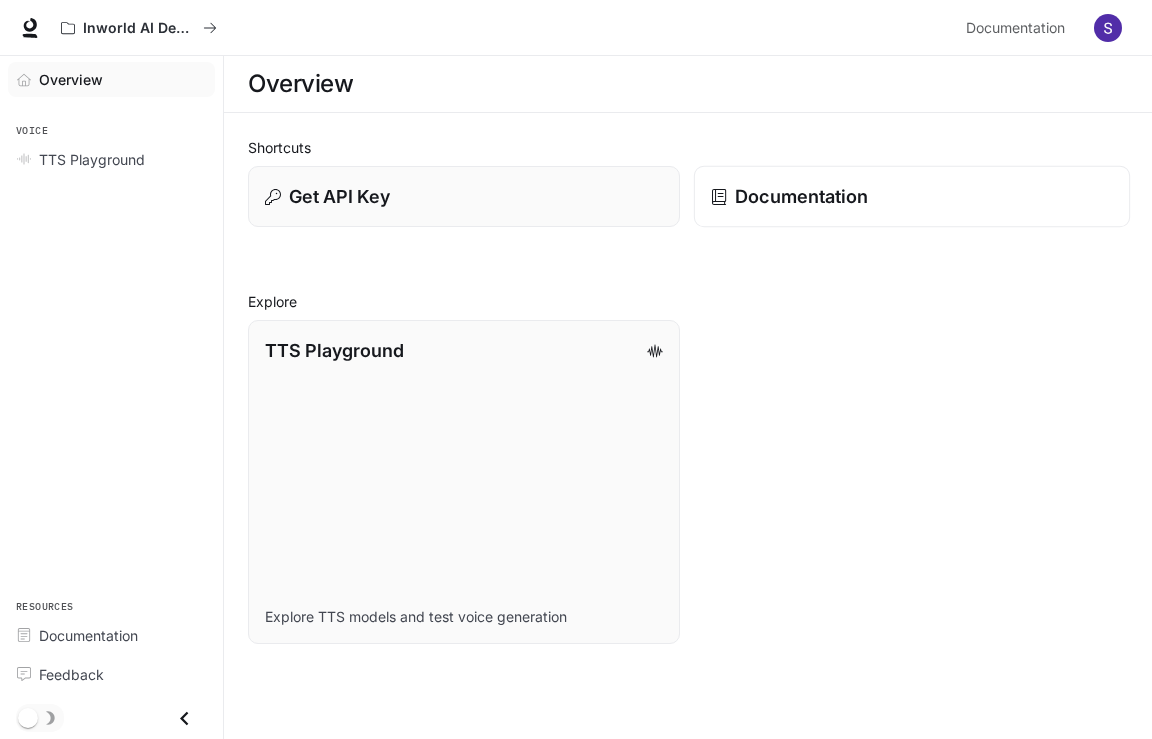 click on "Documentation" at bounding box center [801, 196] 